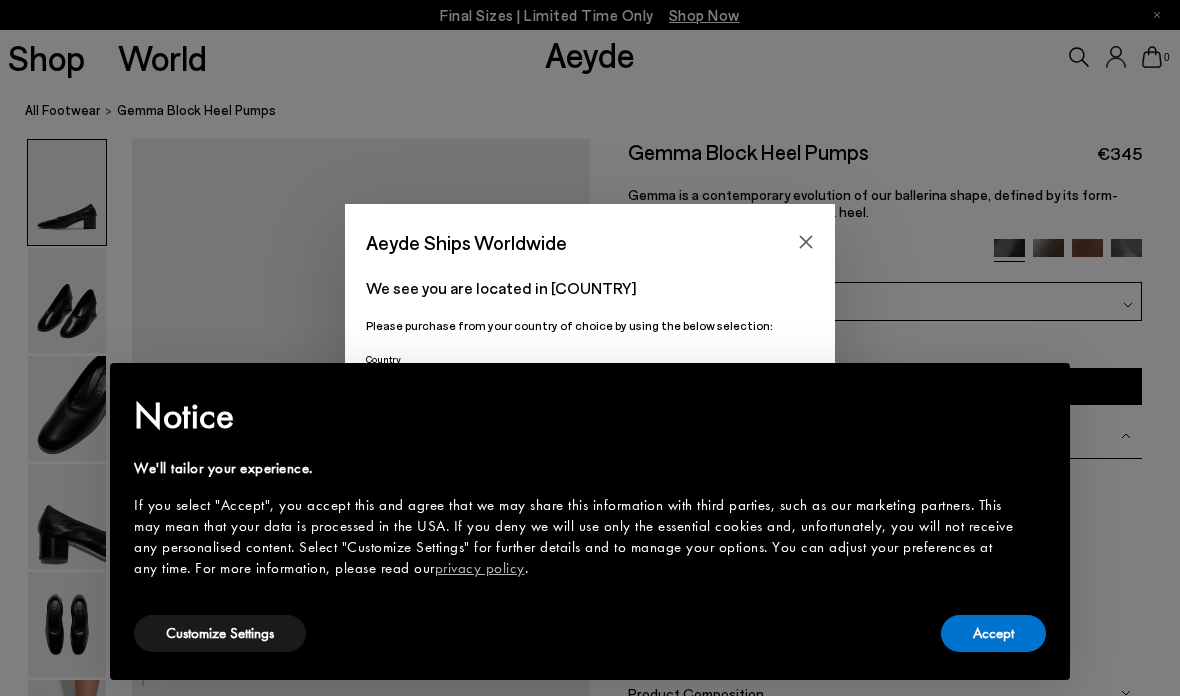 scroll, scrollTop: 0, scrollLeft: 0, axis: both 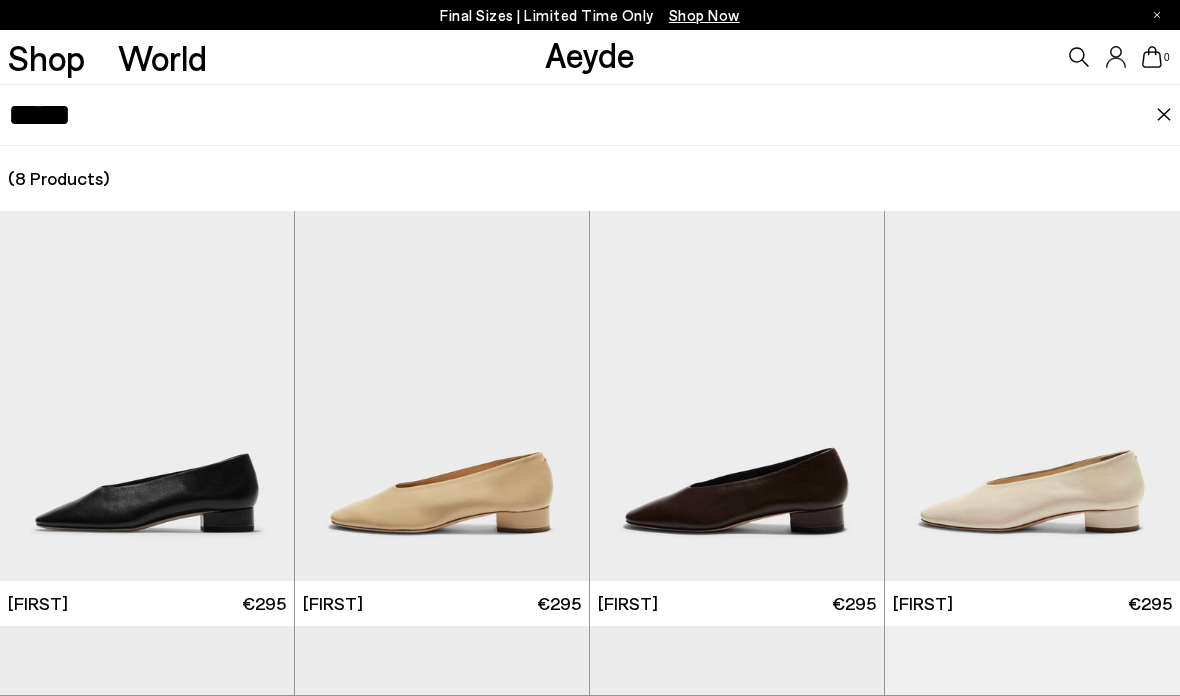 type on "*****" 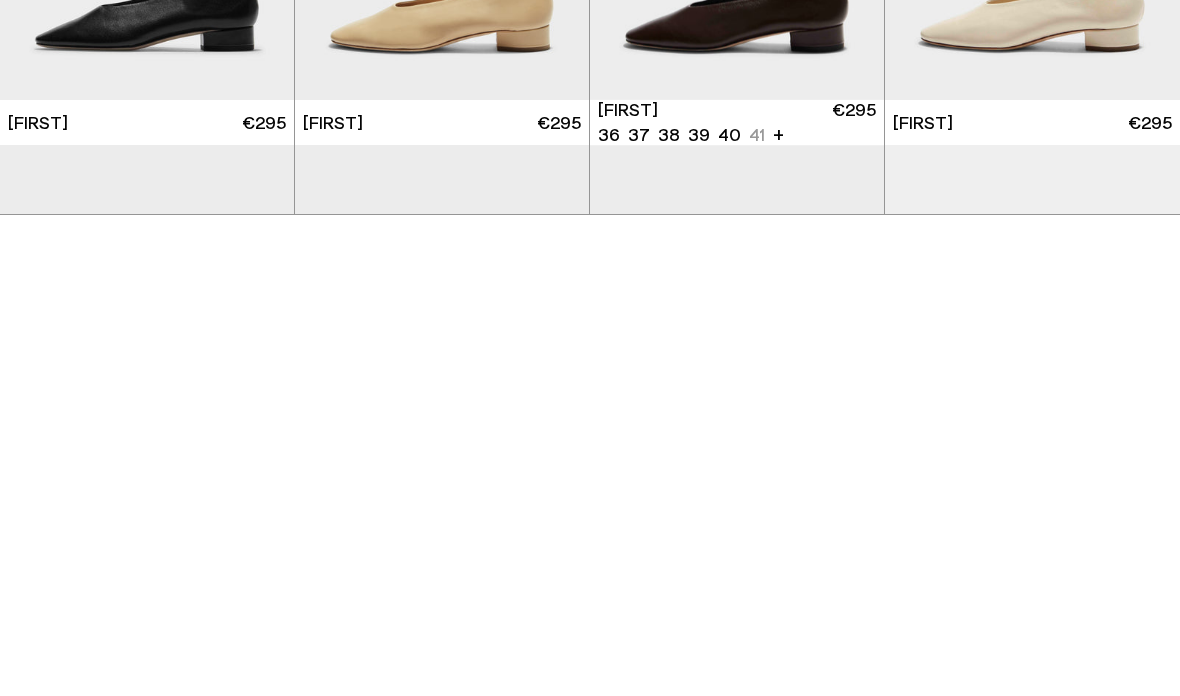 scroll, scrollTop: 0, scrollLeft: 0, axis: both 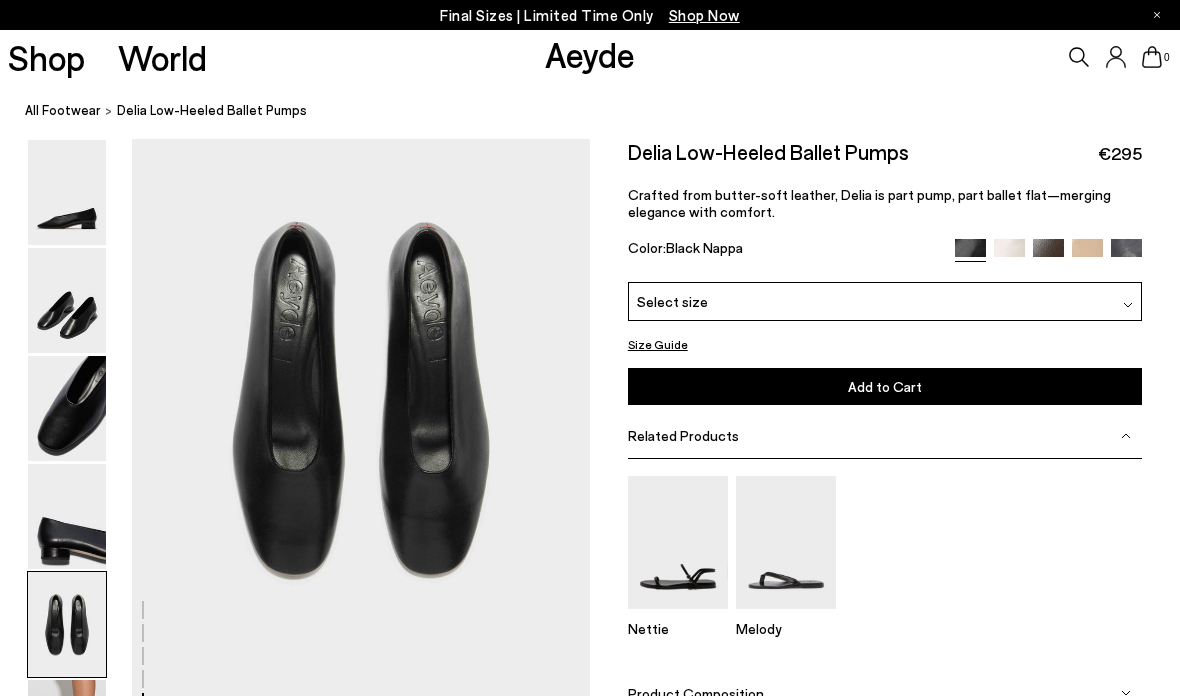 click on "Free shipping to [COUNTRY] on all orders
Your item is added to cart.
View Cart
×
Final Sizes | Limited Time Only
Shop Now
Shop
World
Aeyde
0" at bounding box center (590, -2099) 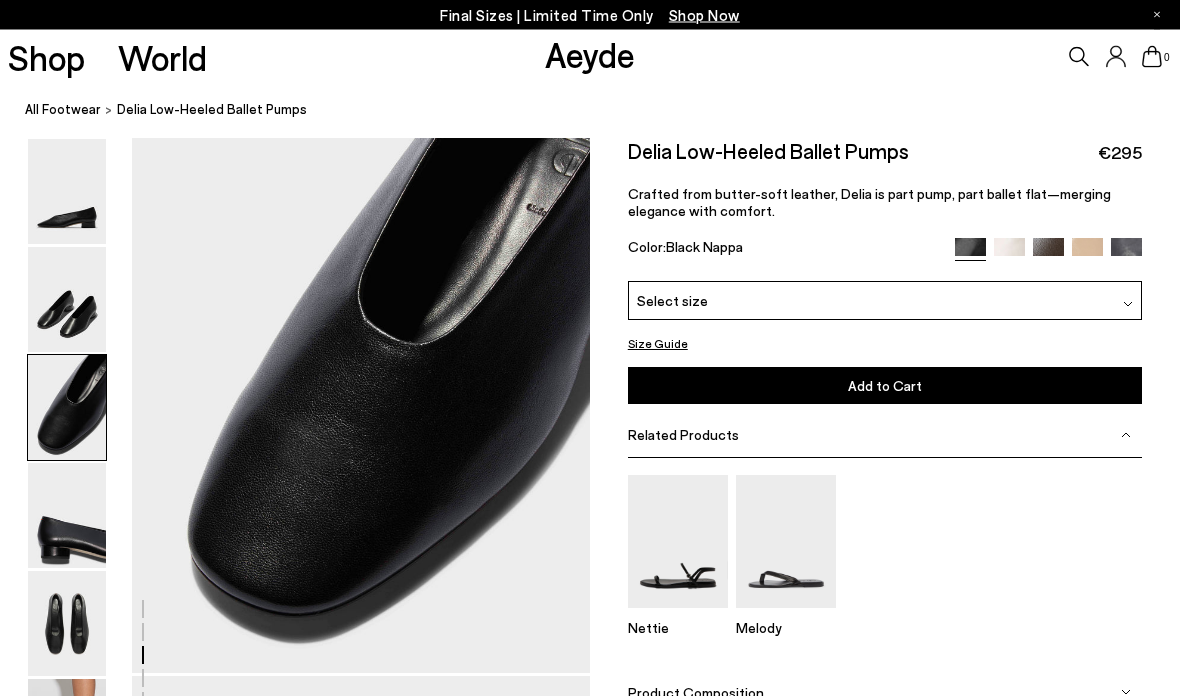 scroll, scrollTop: 1250, scrollLeft: 0, axis: vertical 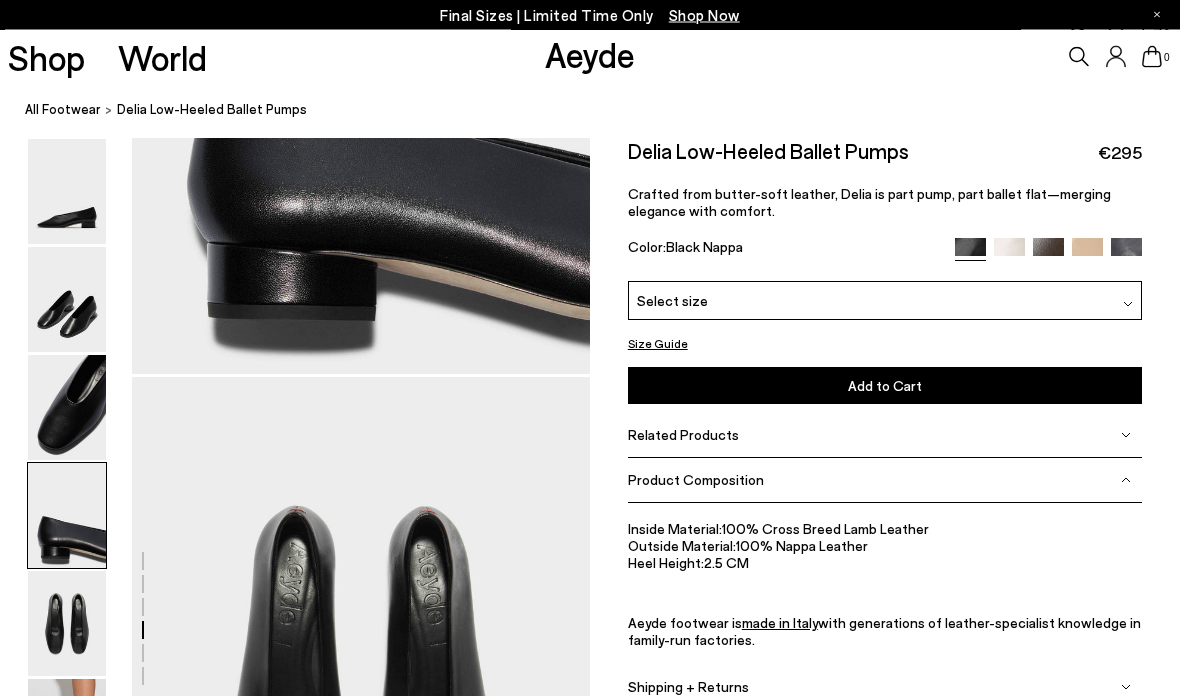 click on "Free shipping to [COUNTRY] on all orders
Your item is added to cart.
View Cart
×
Final Sizes | Limited Time Only
Shop Now
Shop
World
Aeyde
0" at bounding box center (590, -1814) 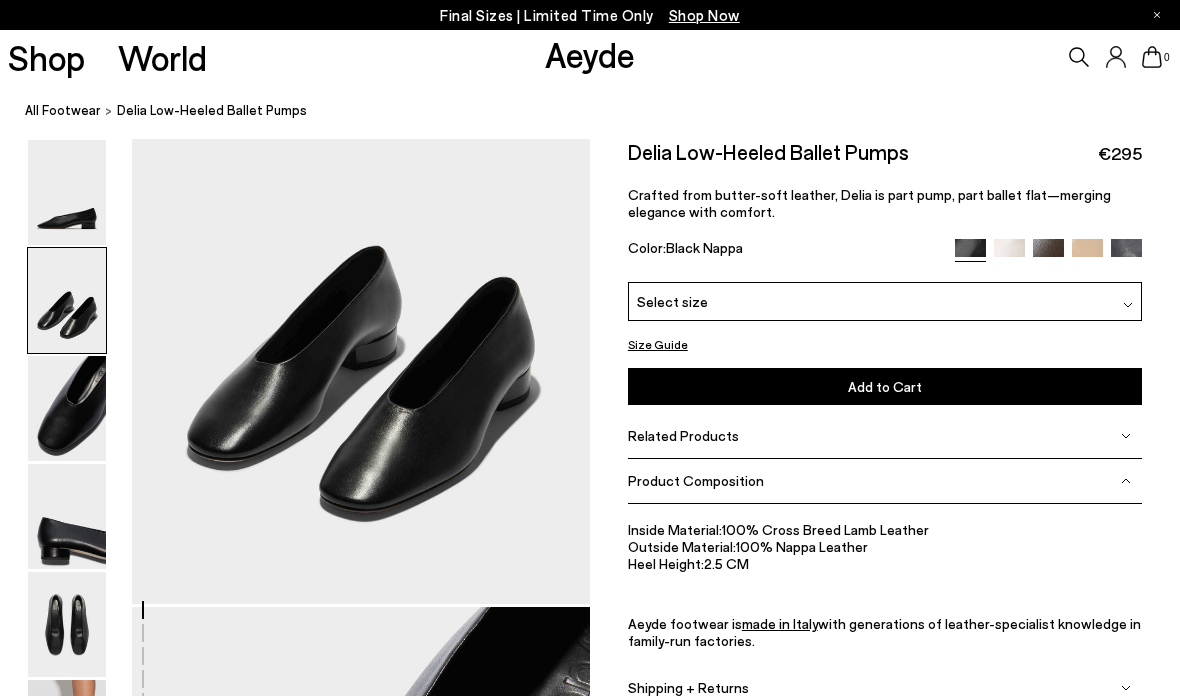 scroll, scrollTop: 710, scrollLeft: 0, axis: vertical 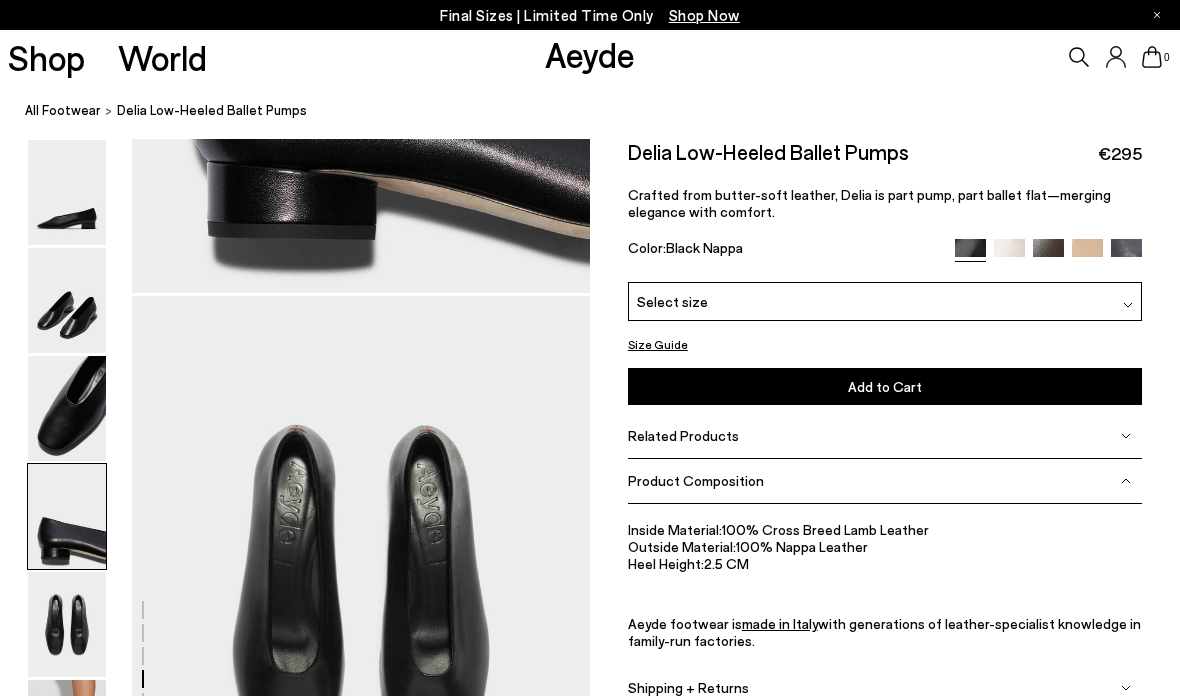 click at bounding box center [67, 516] 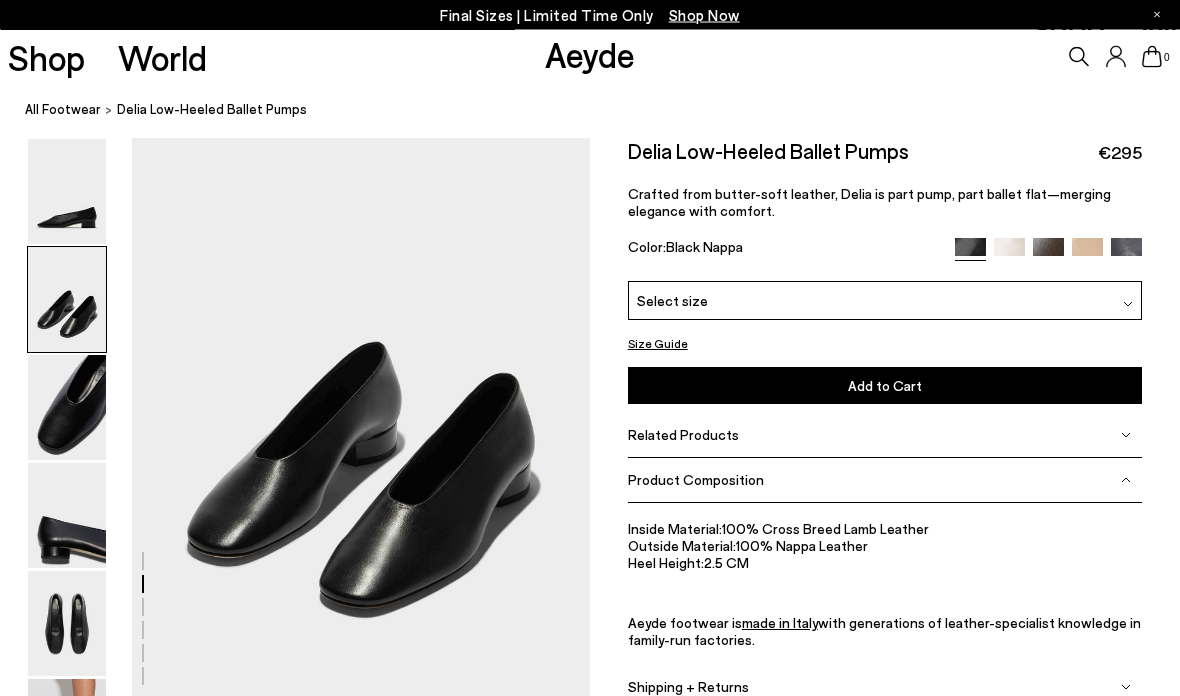 scroll, scrollTop: 614, scrollLeft: 0, axis: vertical 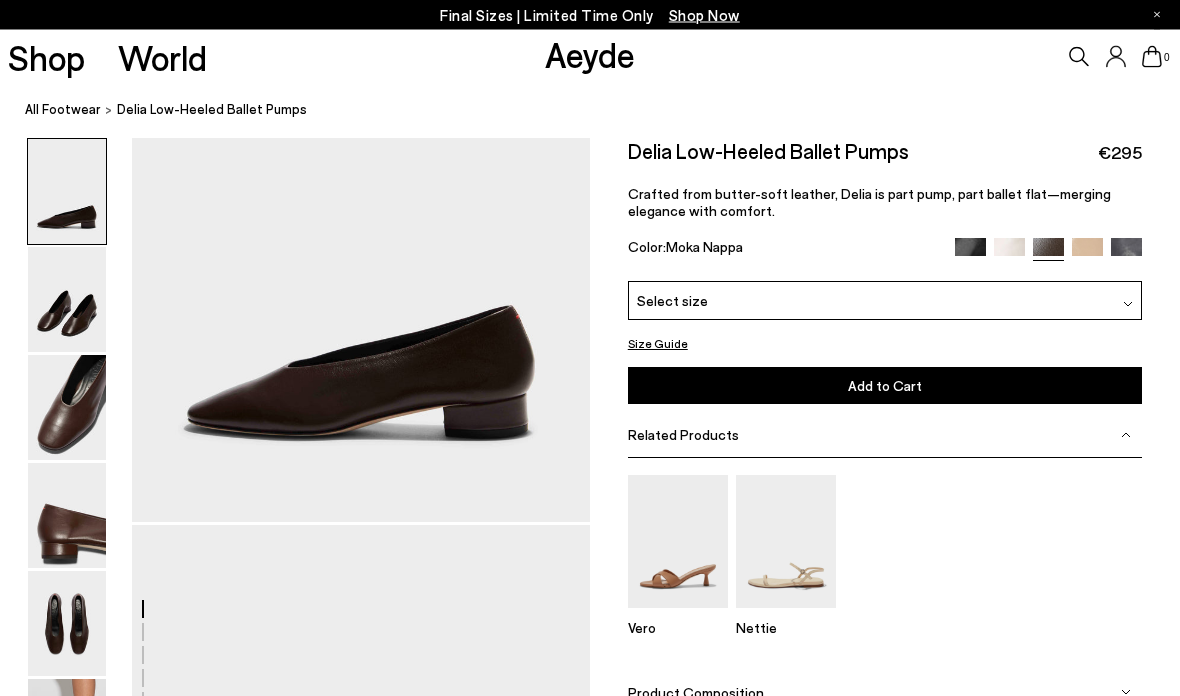 click on "Your item is added to cart.
View Cart
×
Final Sizes | Limited Time Only
Shop Now
Shop
World
Aeyde
0" at bounding box center [590, 175] 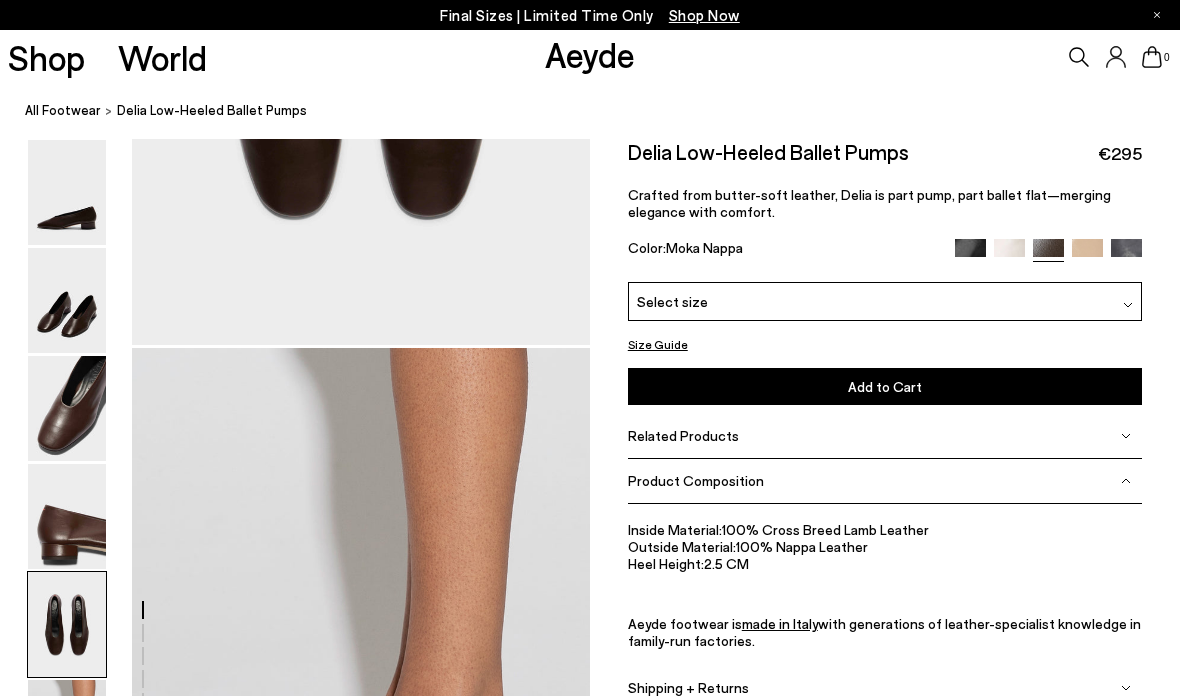 scroll, scrollTop: 2453, scrollLeft: 0, axis: vertical 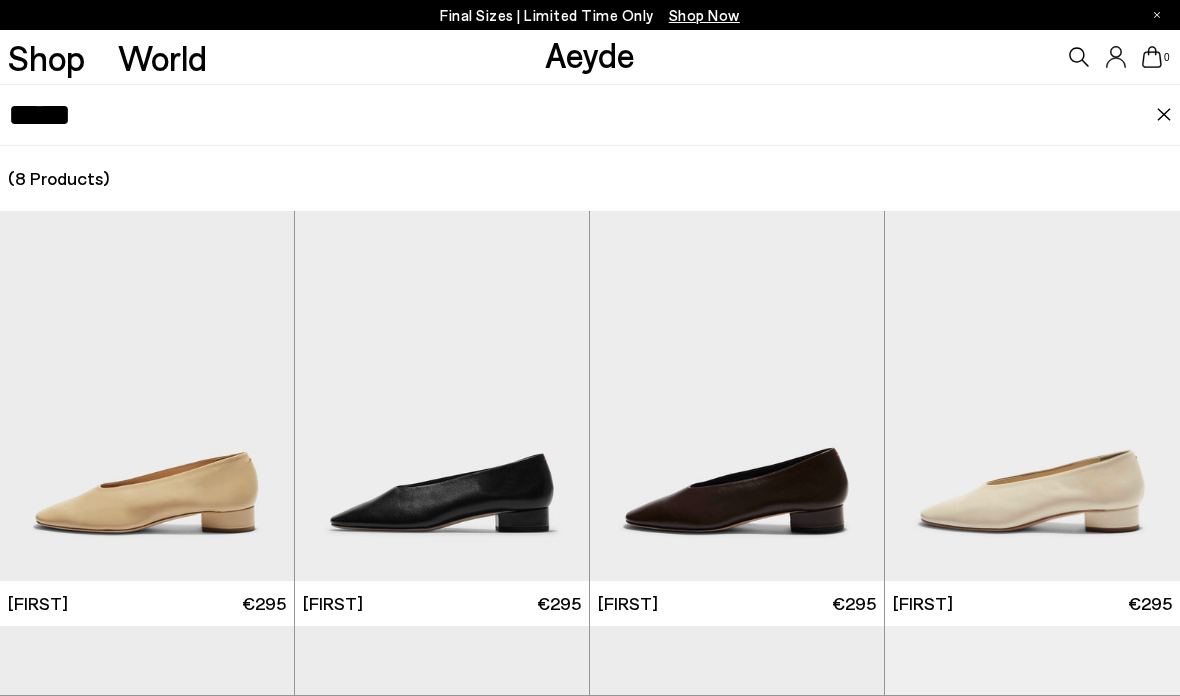 type on "*****" 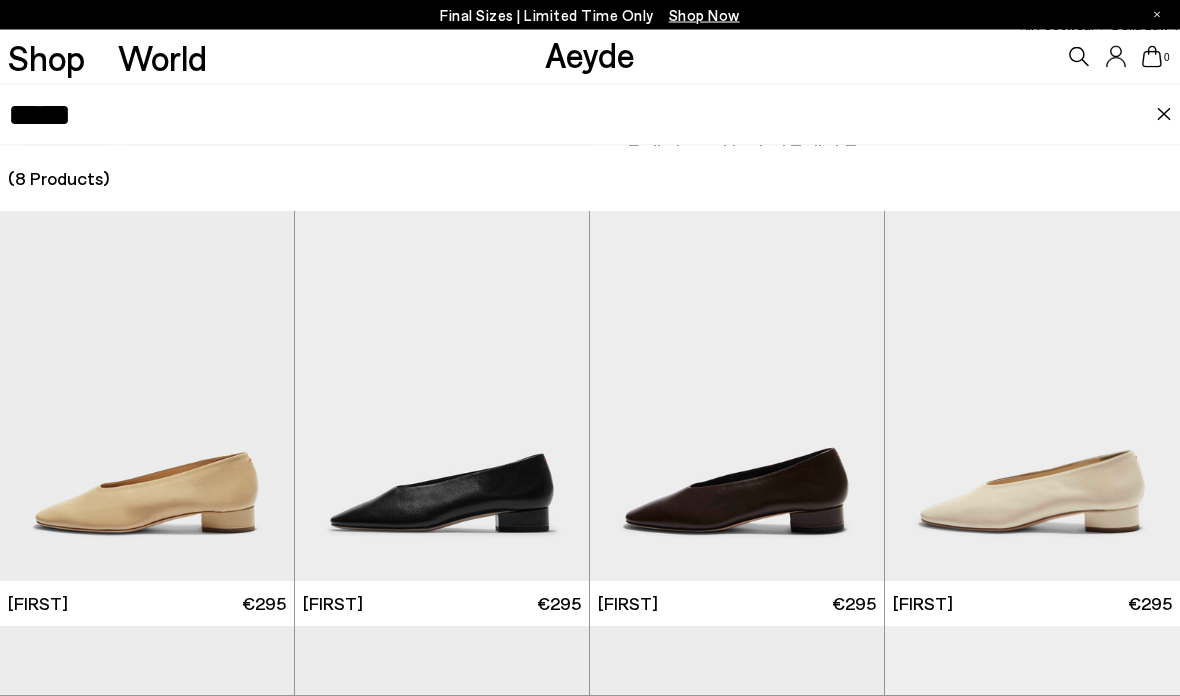 scroll, scrollTop: 2473, scrollLeft: 0, axis: vertical 